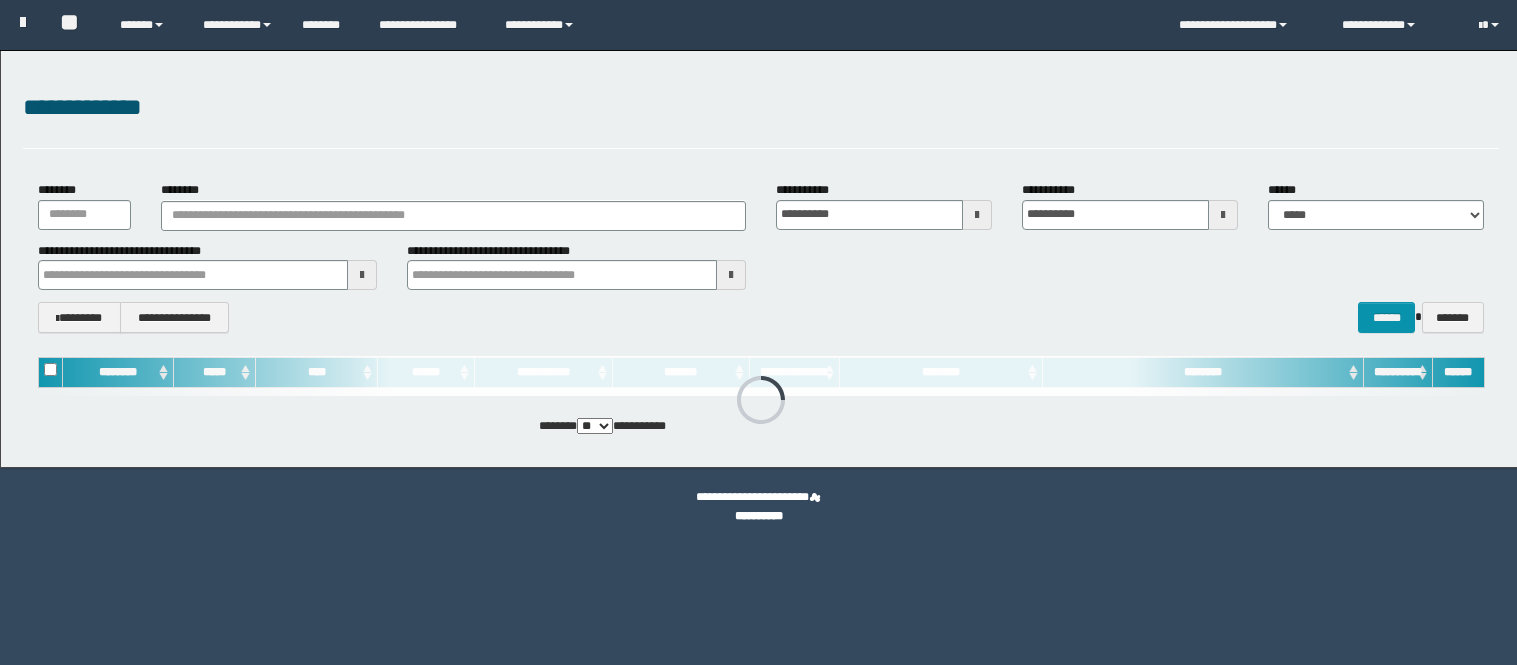 scroll, scrollTop: 0, scrollLeft: 0, axis: both 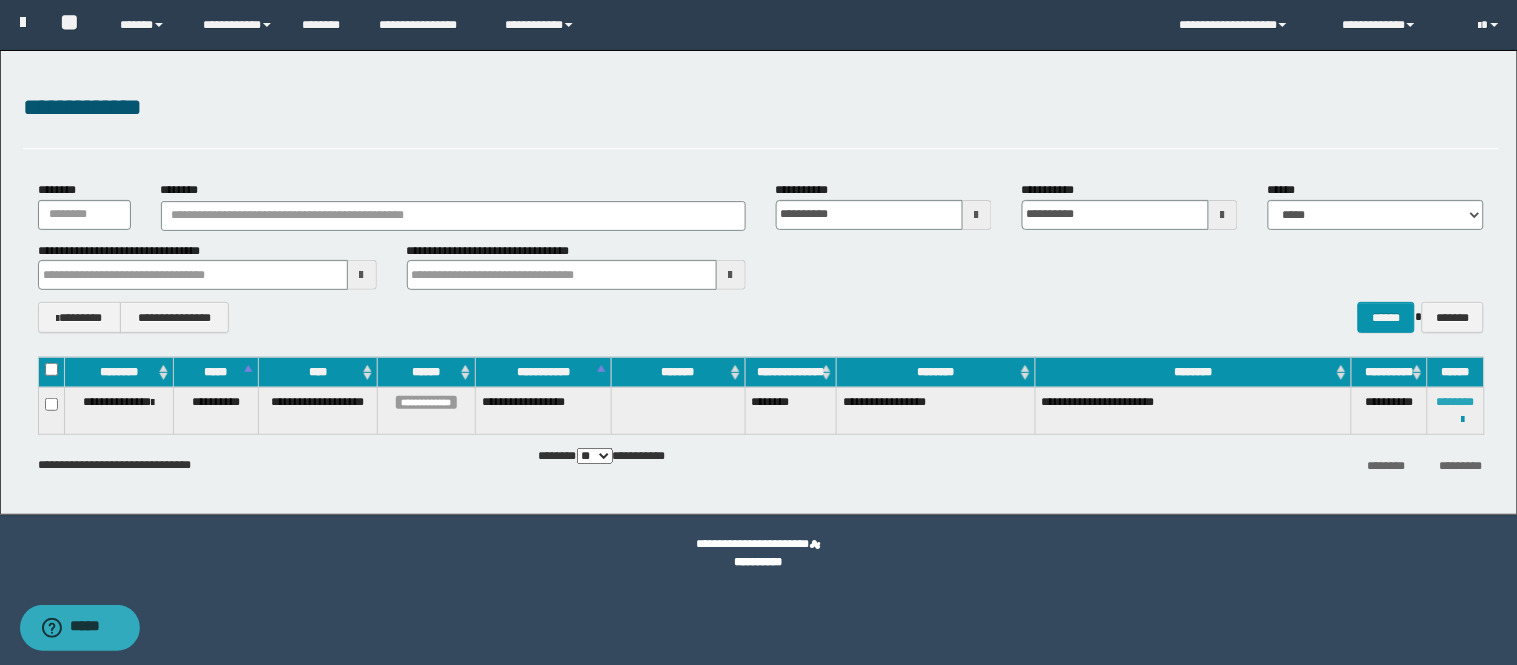 click on "********" at bounding box center (1456, 402) 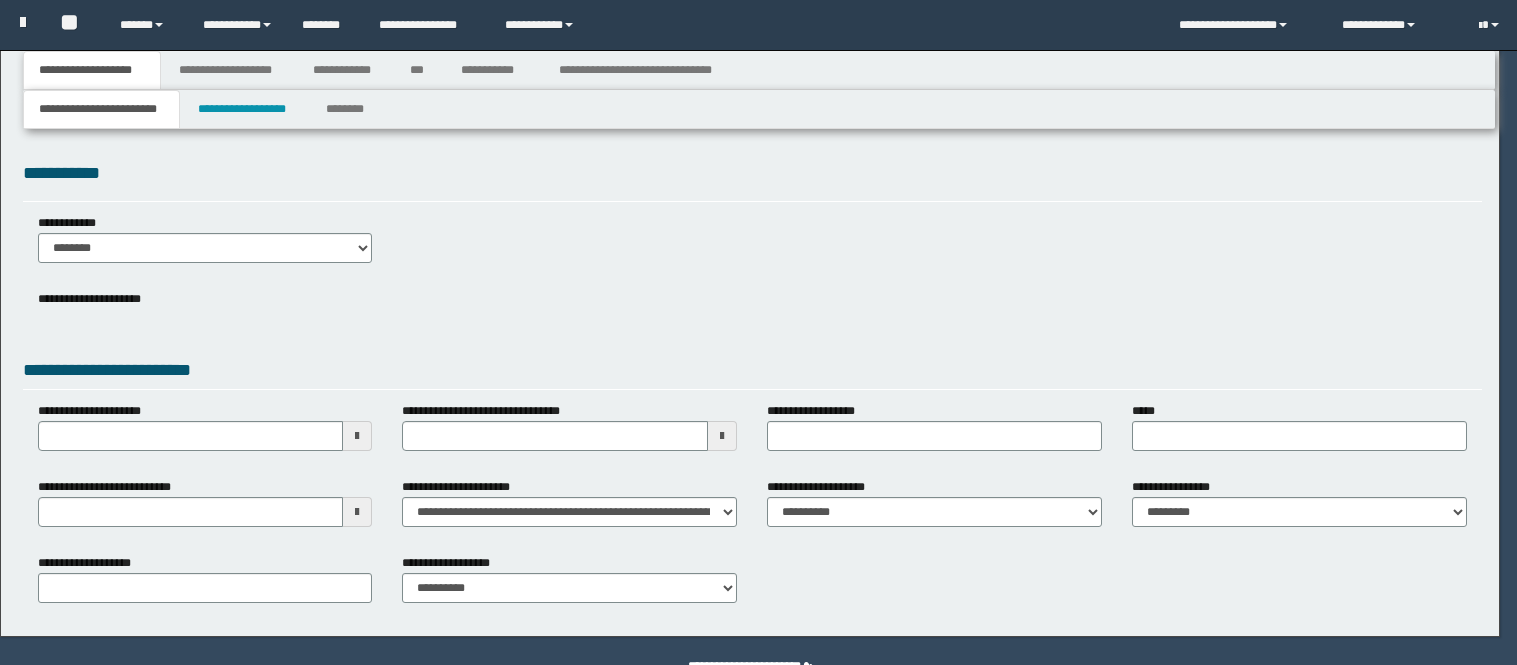 scroll, scrollTop: 0, scrollLeft: 0, axis: both 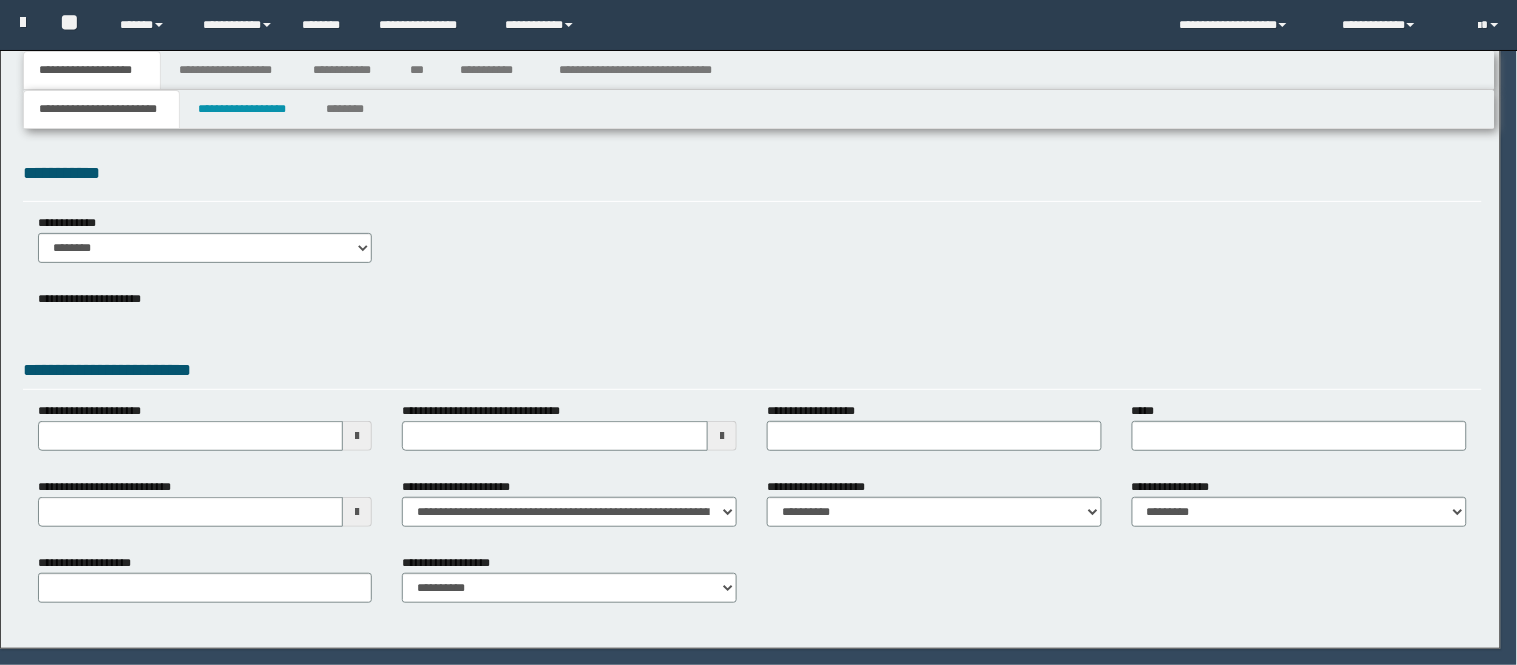 select on "*" 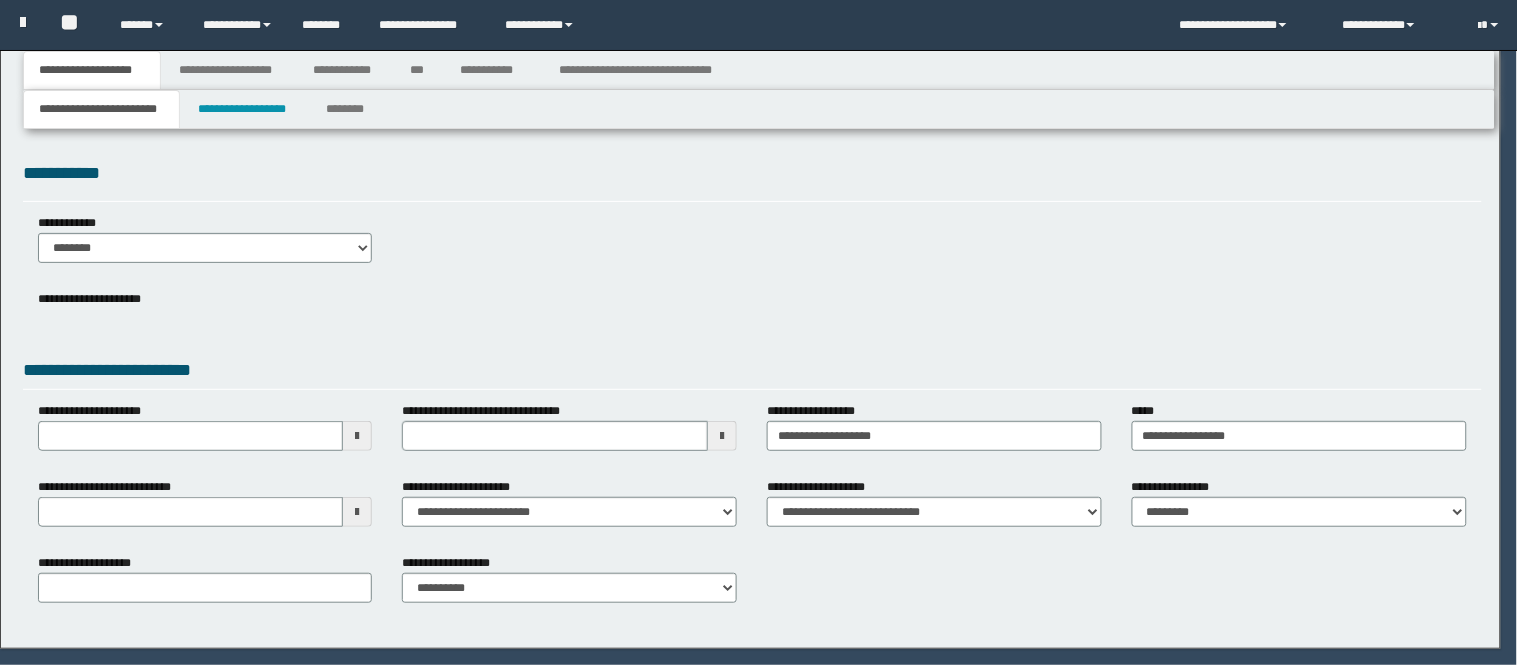 type on "*********" 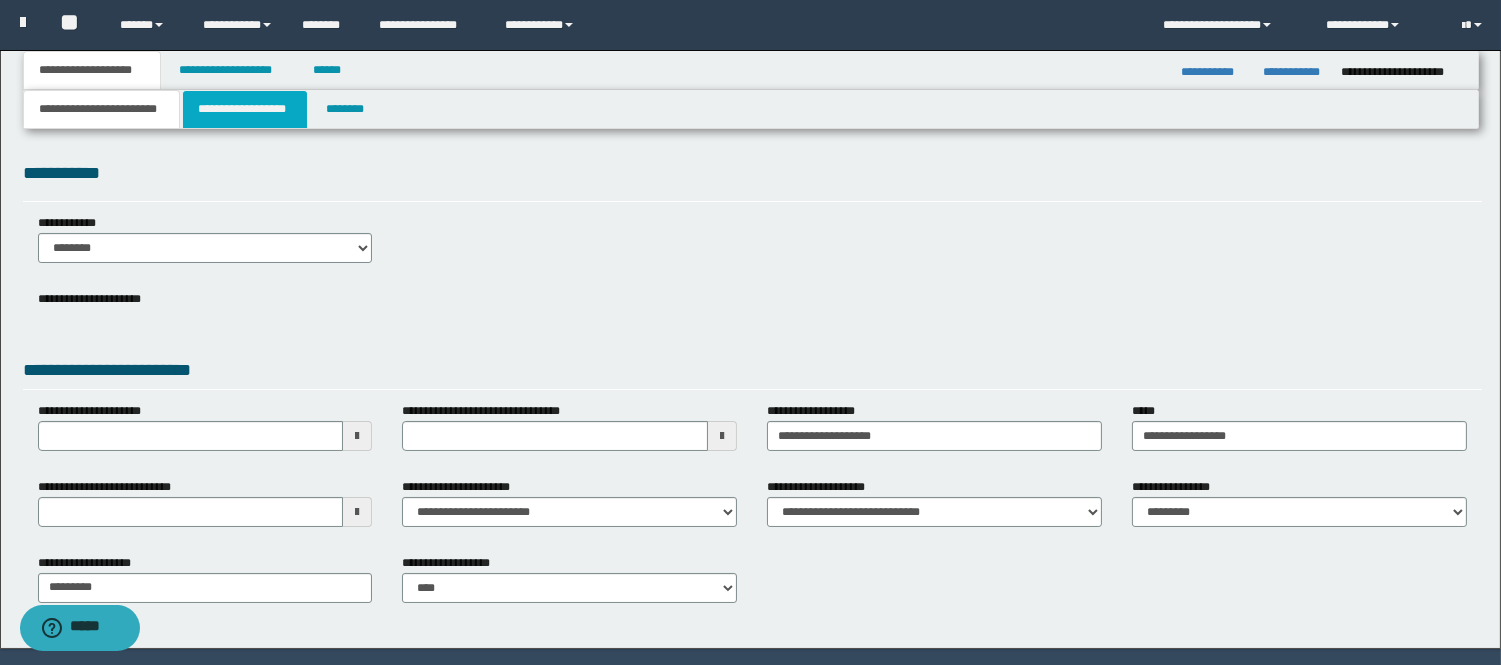 click on "**********" at bounding box center (245, 109) 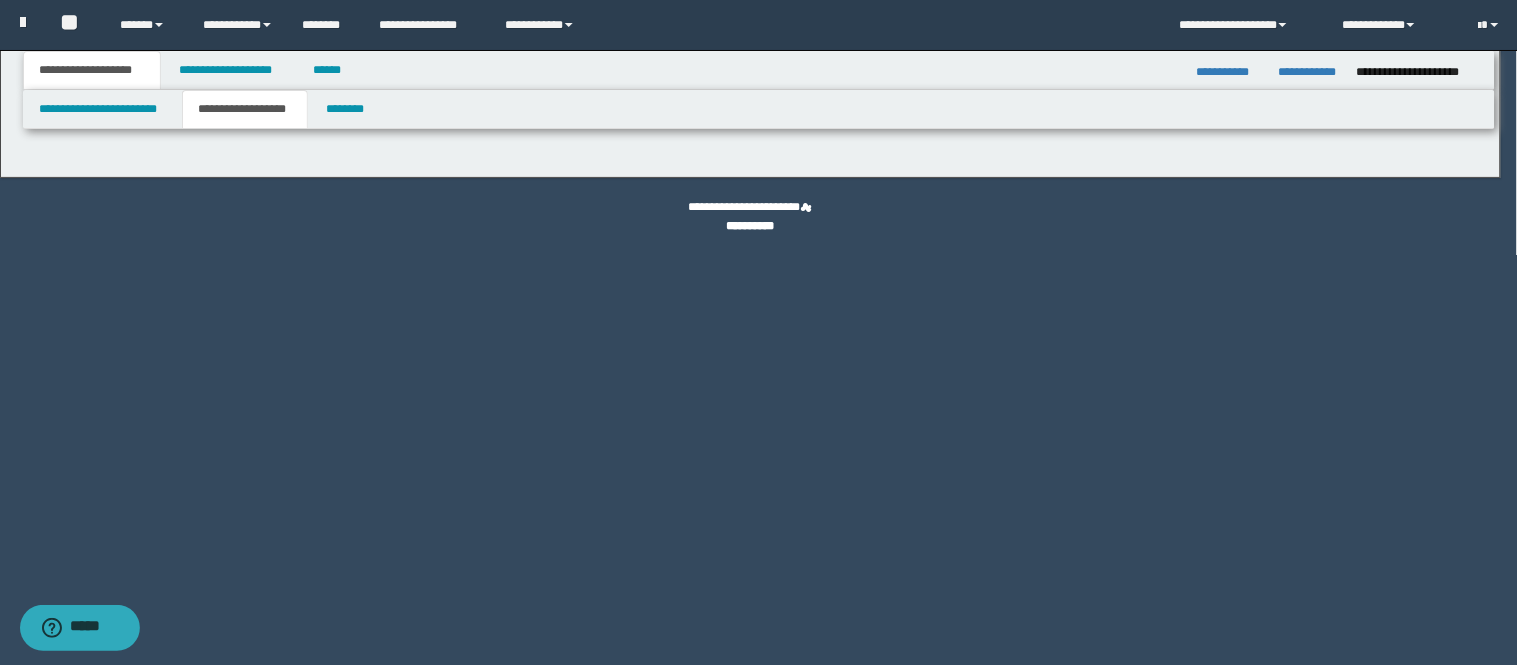 type on "********" 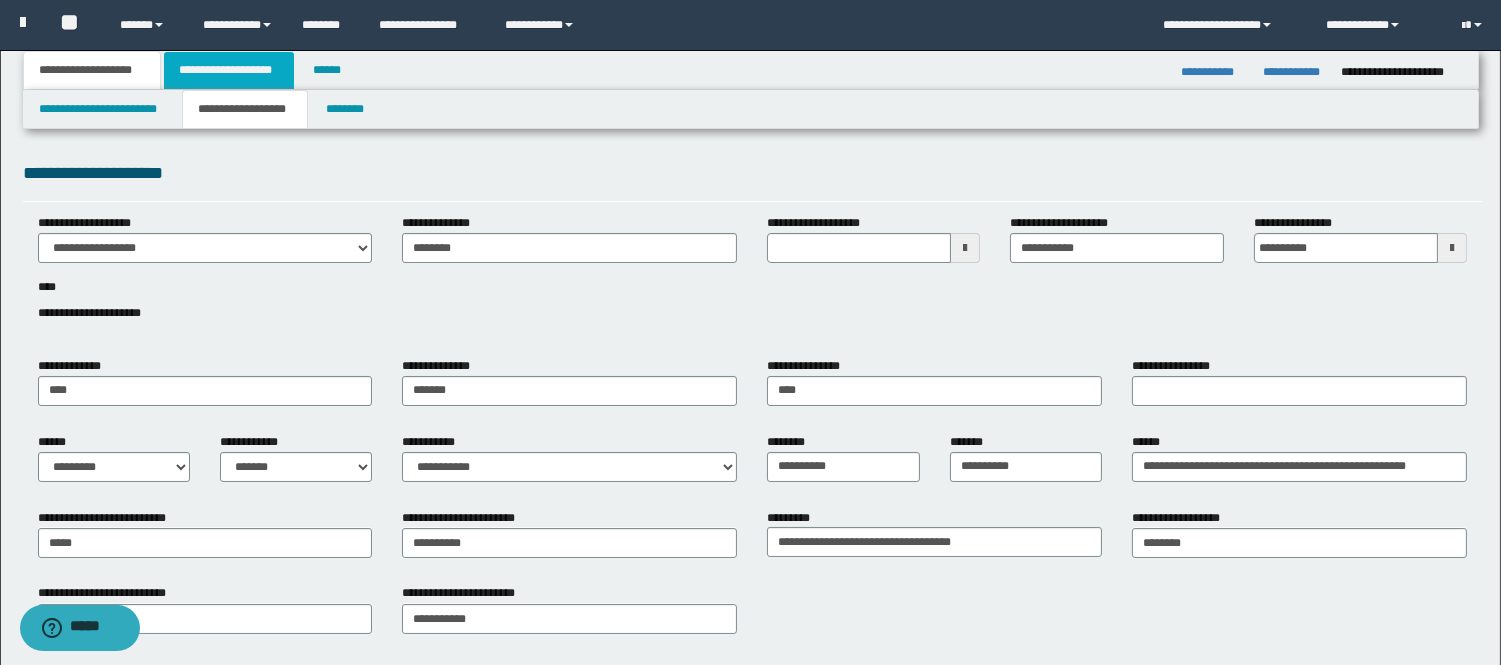 click on "**********" at bounding box center [229, 70] 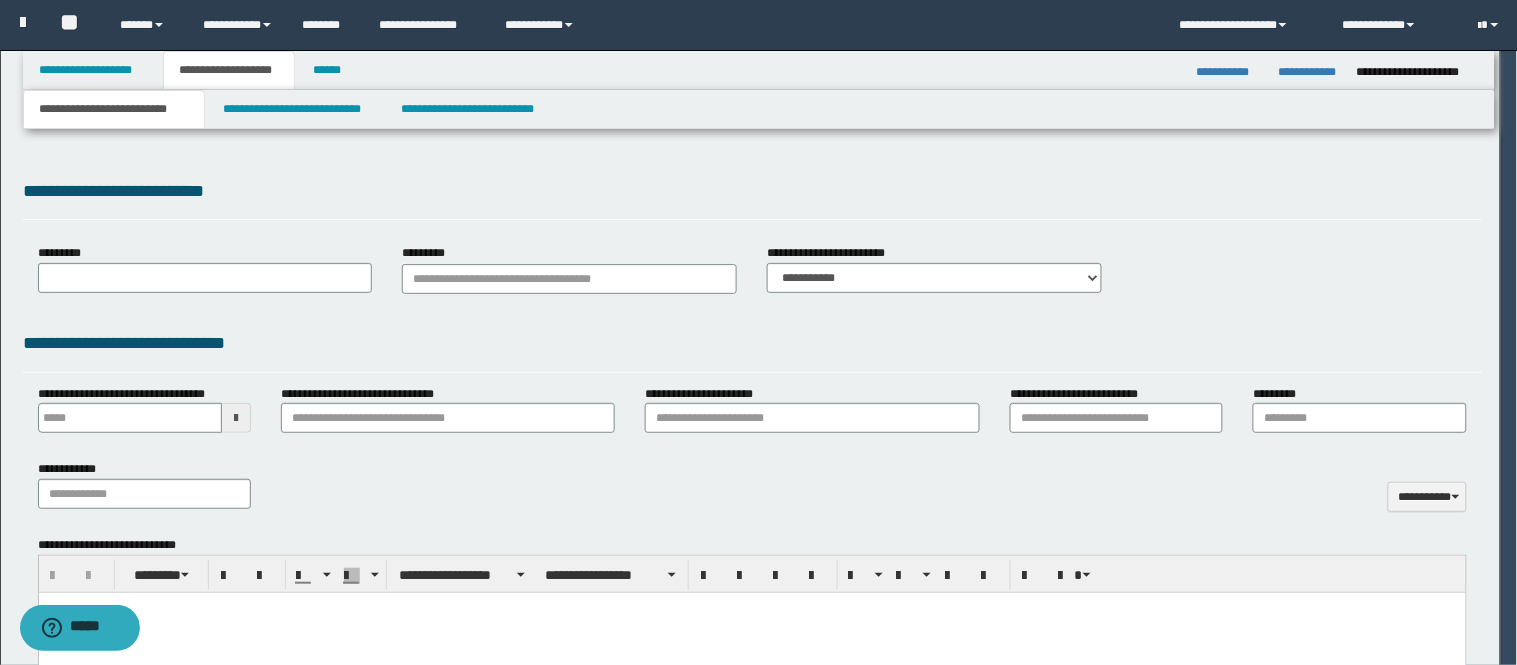 type on "********" 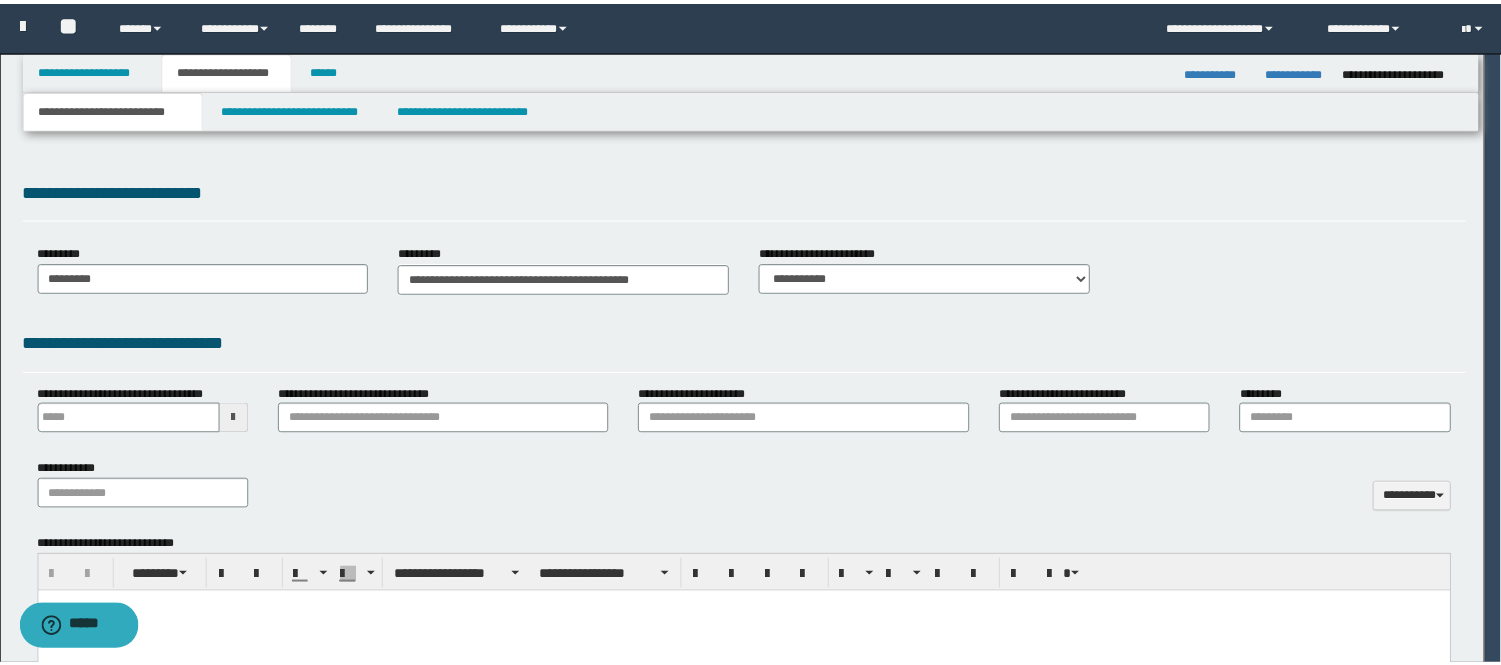 scroll, scrollTop: 0, scrollLeft: 0, axis: both 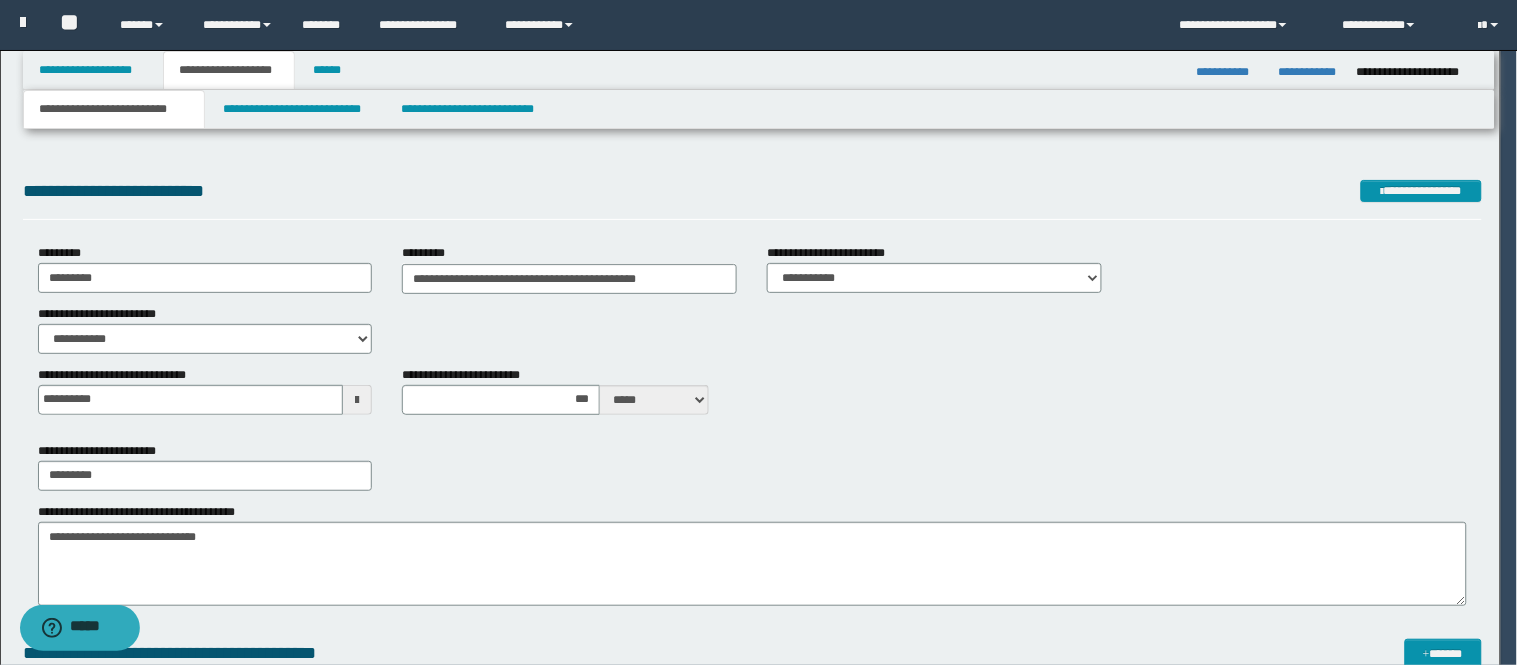 type on "**********" 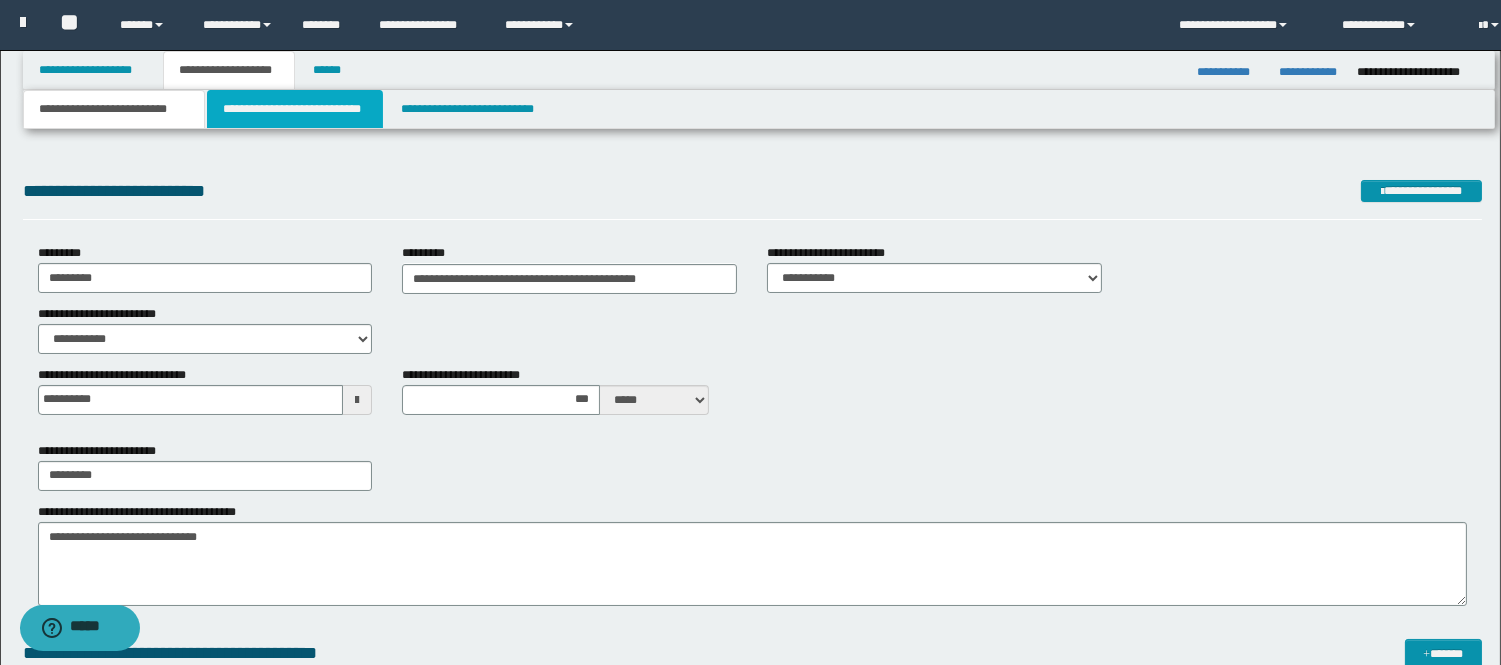 click on "**********" at bounding box center (295, 109) 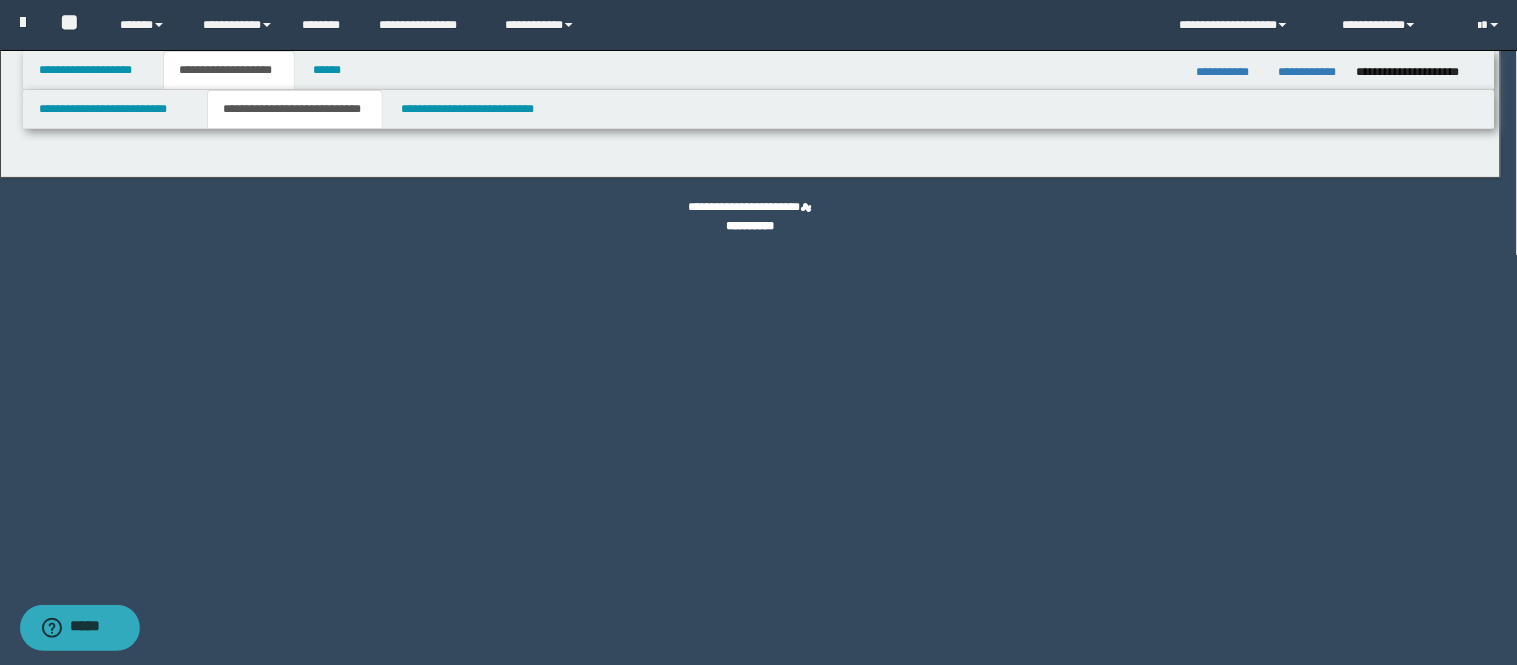 select on "*" 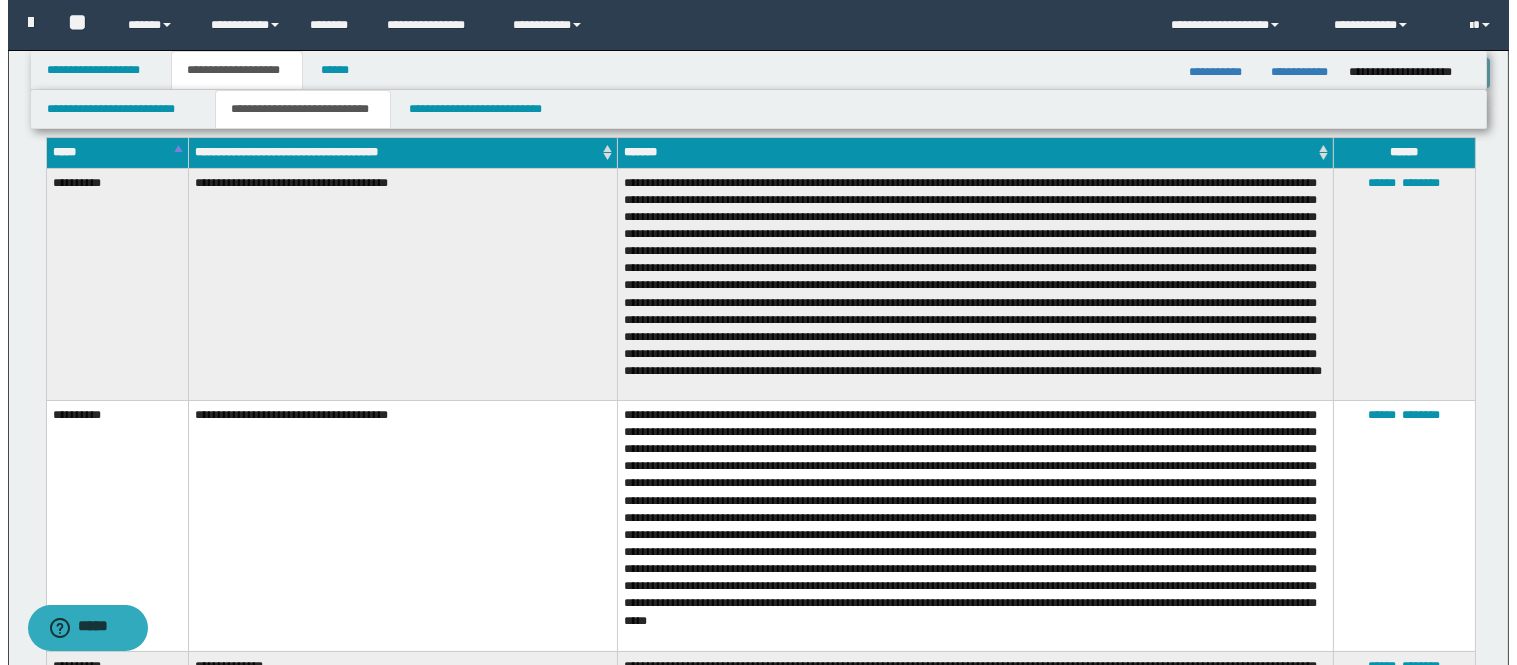 scroll, scrollTop: 0, scrollLeft: 0, axis: both 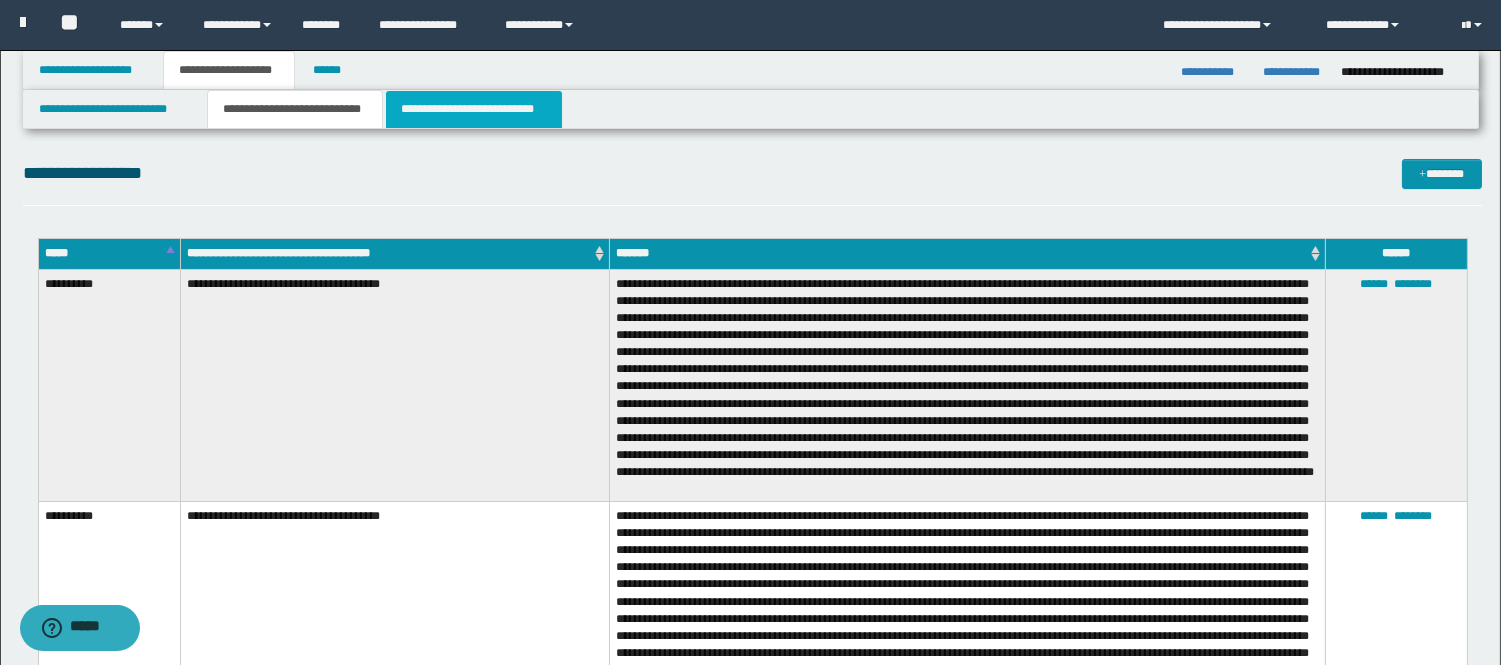 click on "**********" at bounding box center [474, 109] 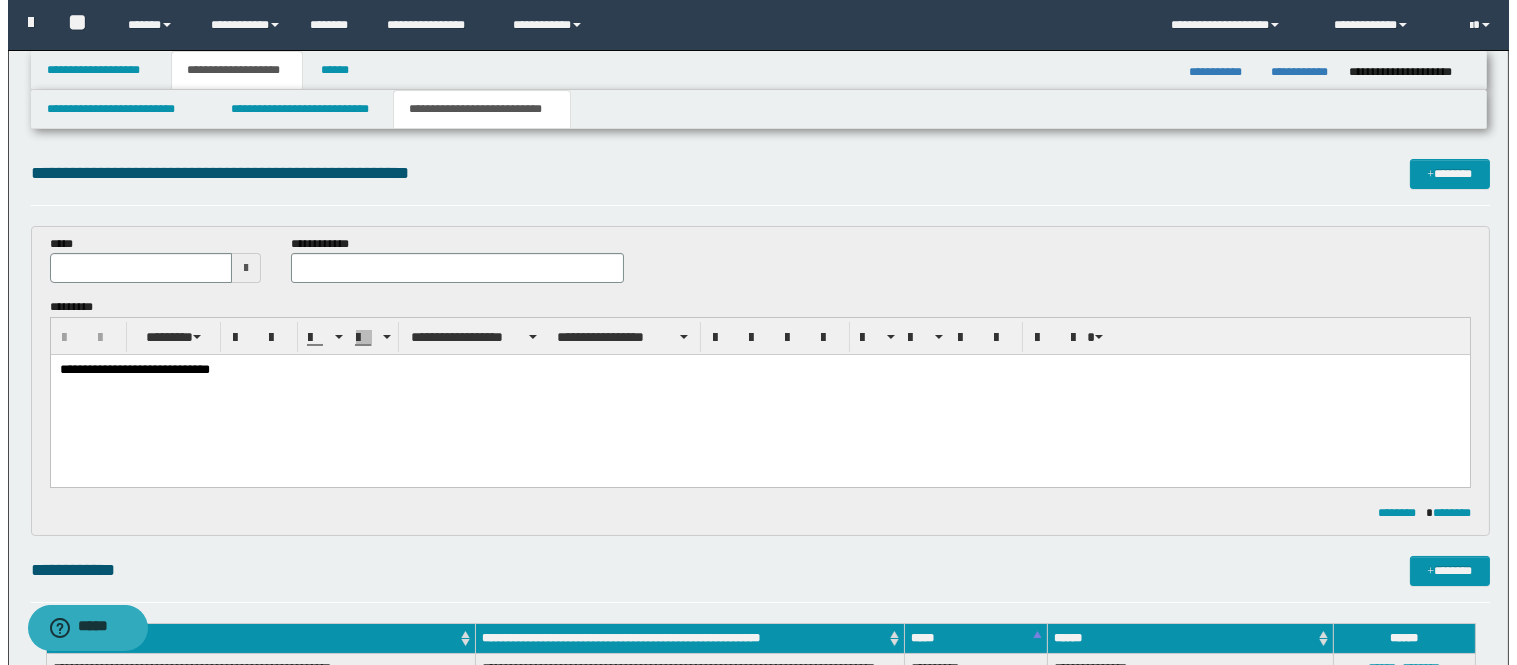 scroll, scrollTop: 0, scrollLeft: 0, axis: both 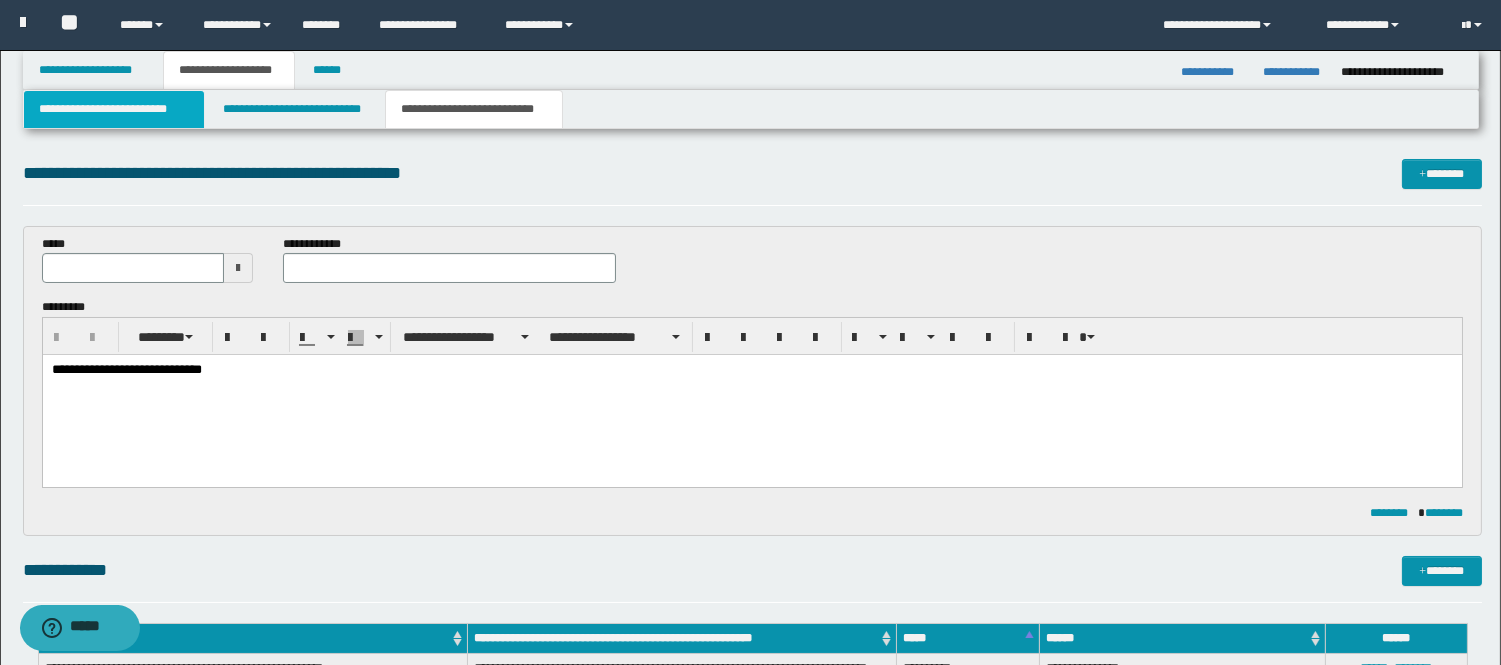 click on "**********" at bounding box center (114, 109) 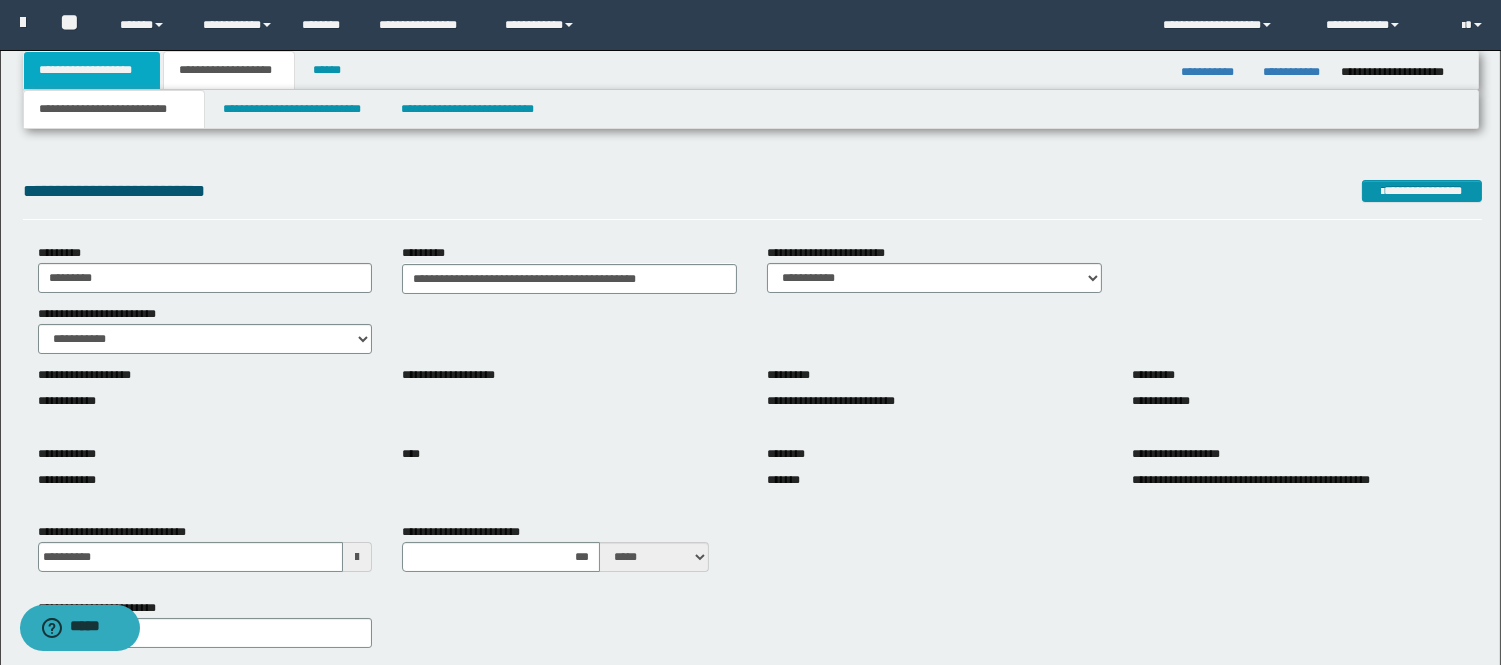 click on "**********" at bounding box center [92, 70] 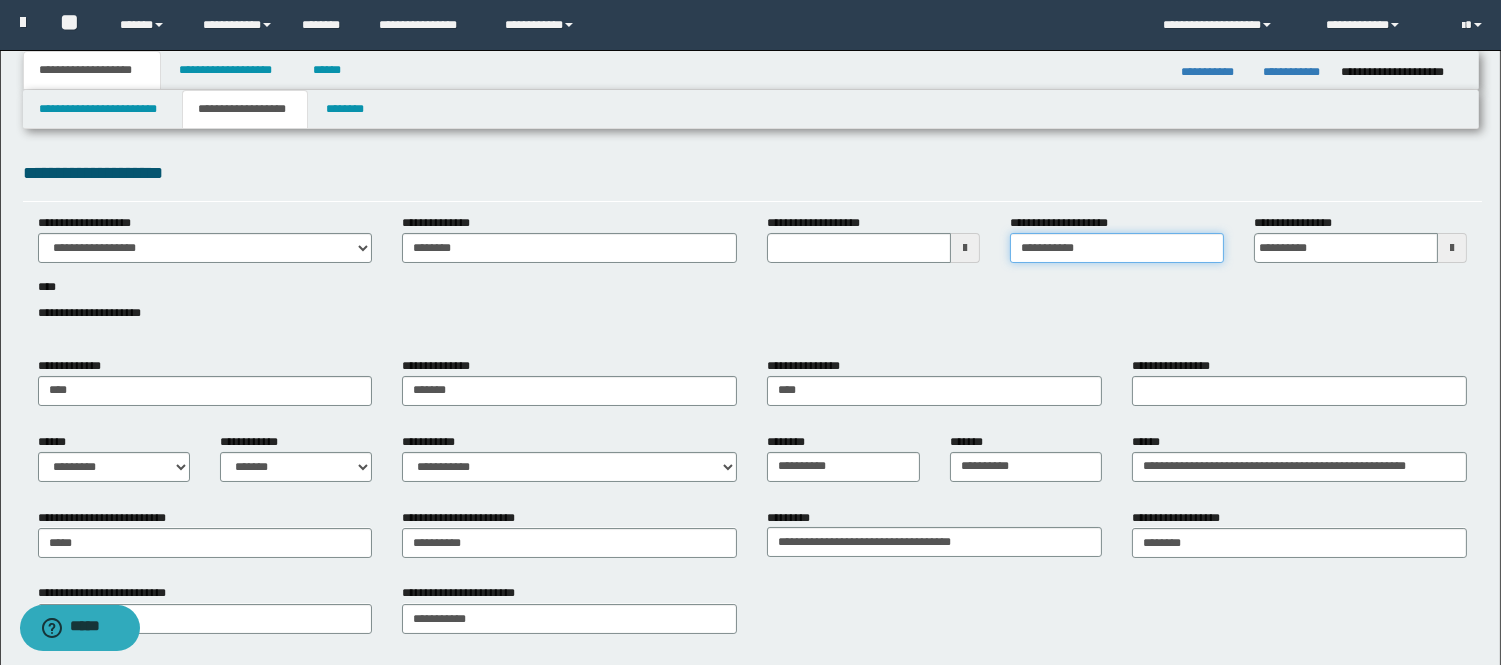click on "**********" at bounding box center [1116, 248] 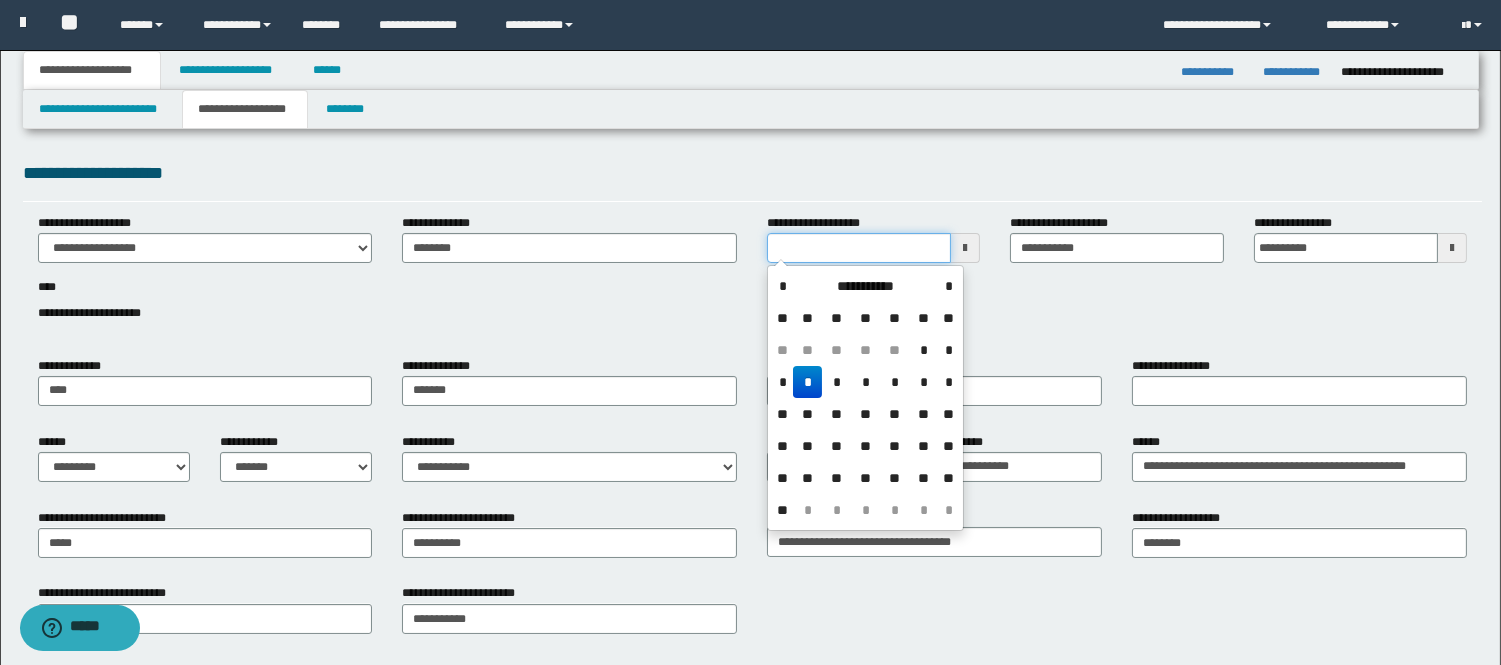 click on "**********" at bounding box center [859, 248] 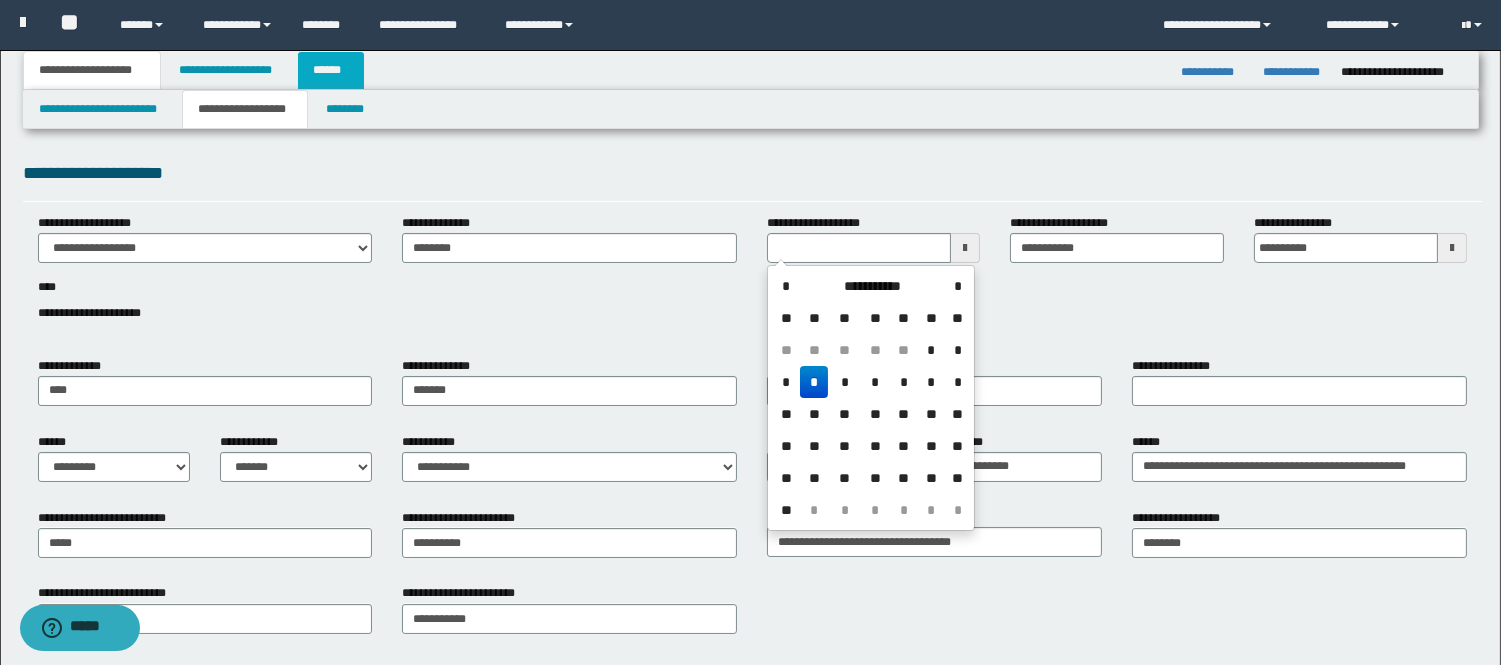 type 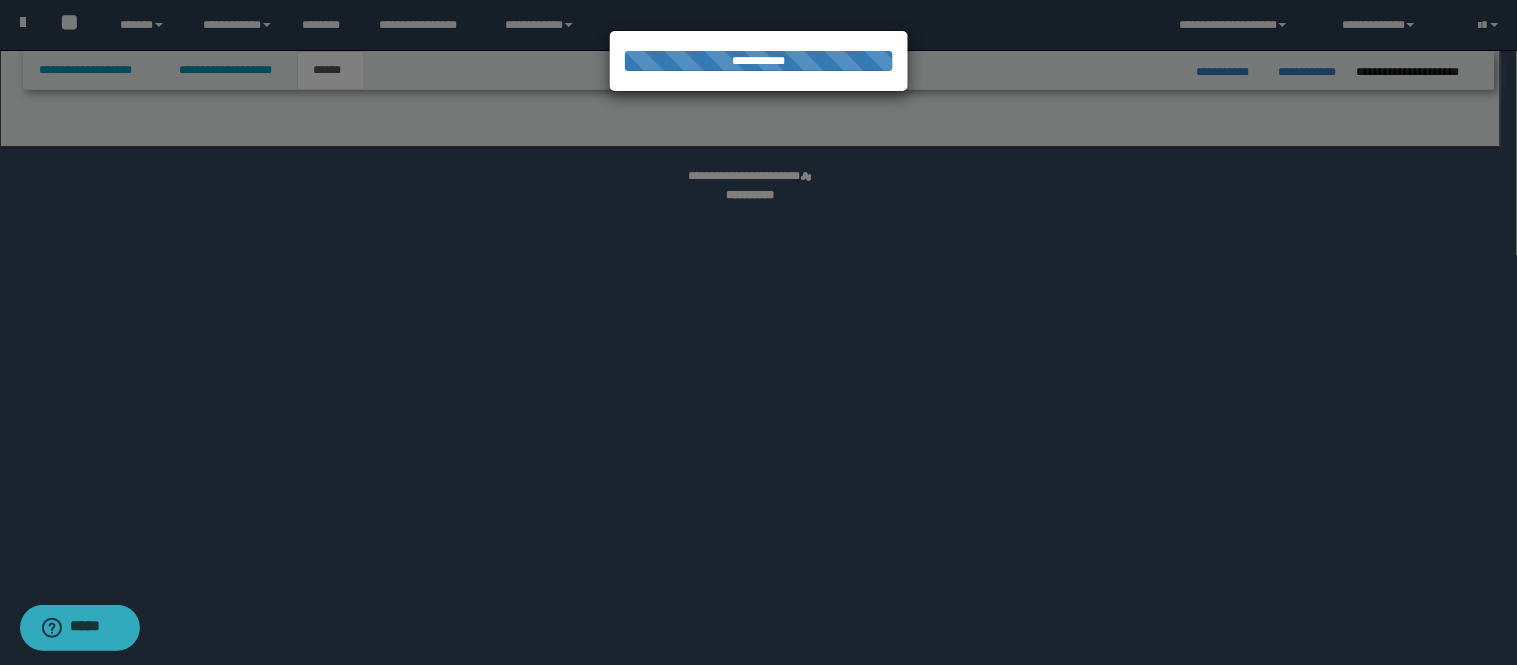 select on "*" 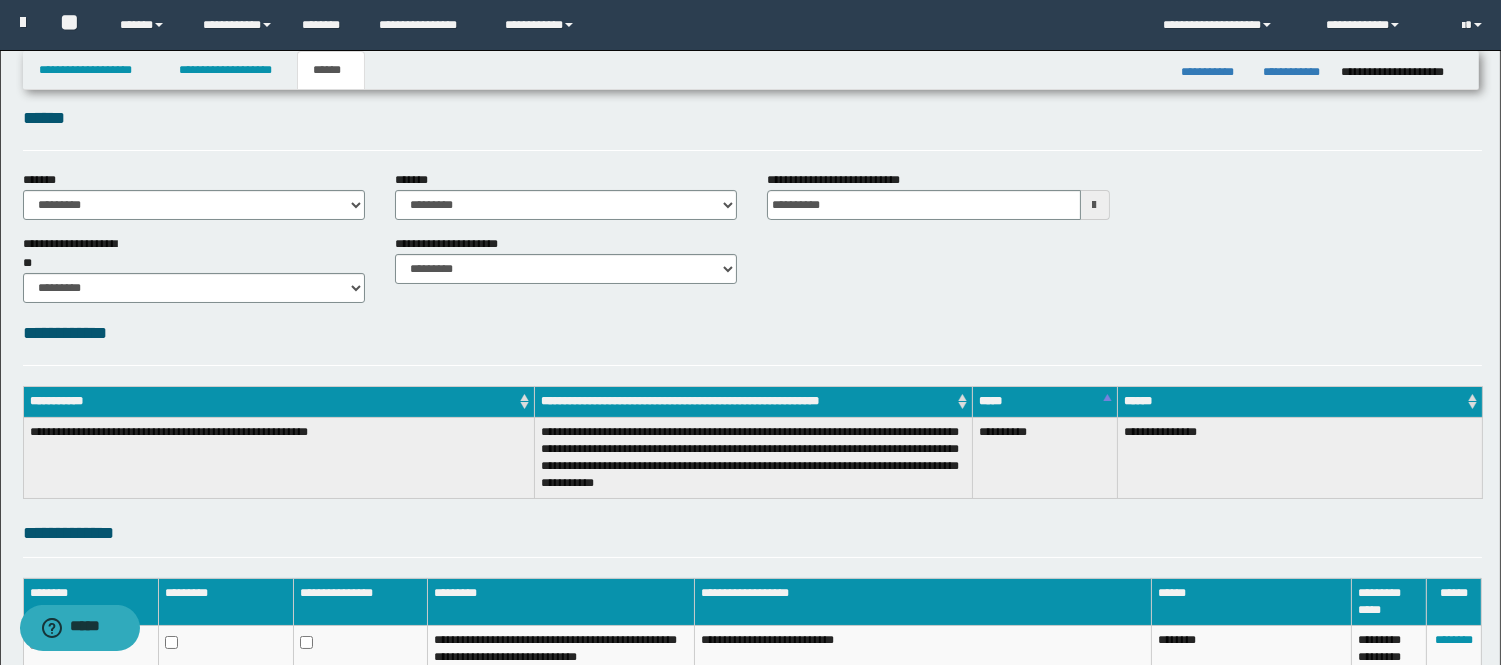 scroll, scrollTop: 0, scrollLeft: 0, axis: both 